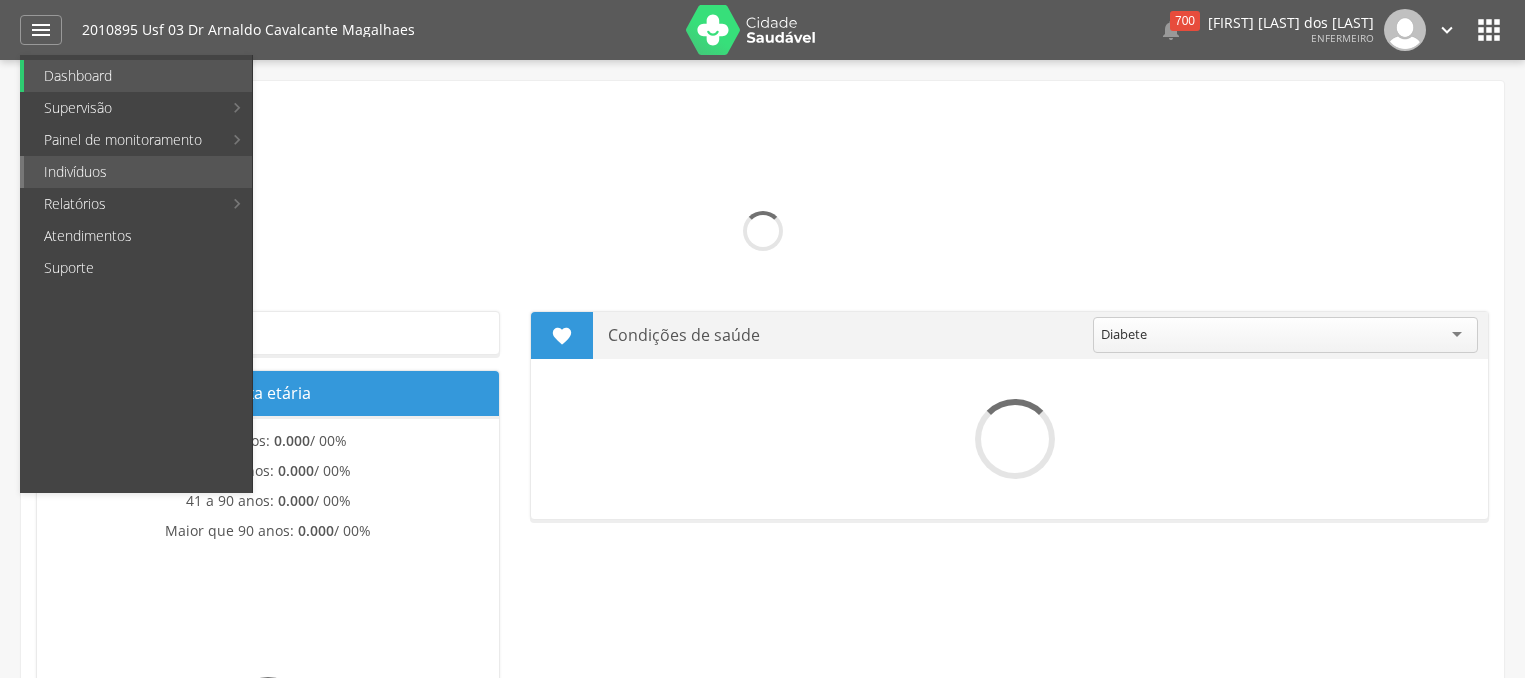 scroll, scrollTop: 0, scrollLeft: 0, axis: both 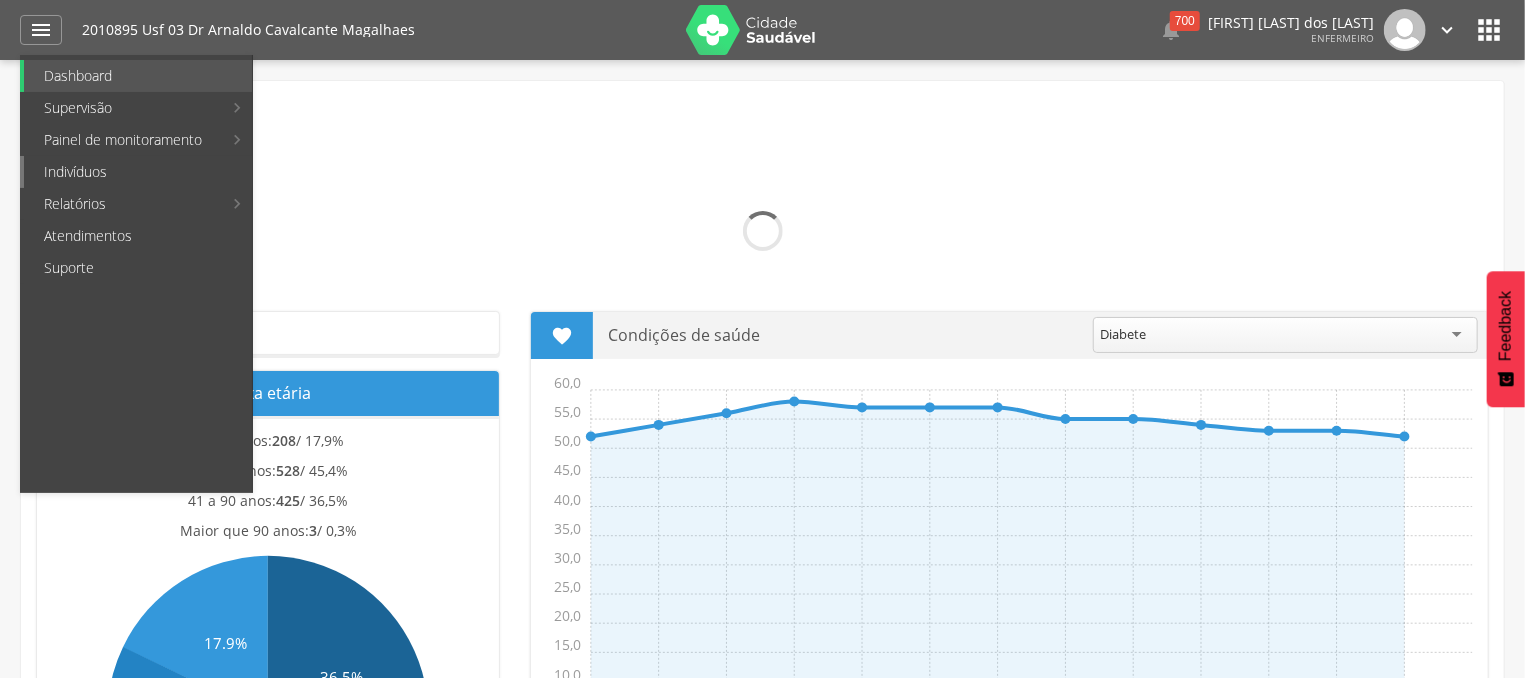click on "Indivíduos" at bounding box center [138, 172] 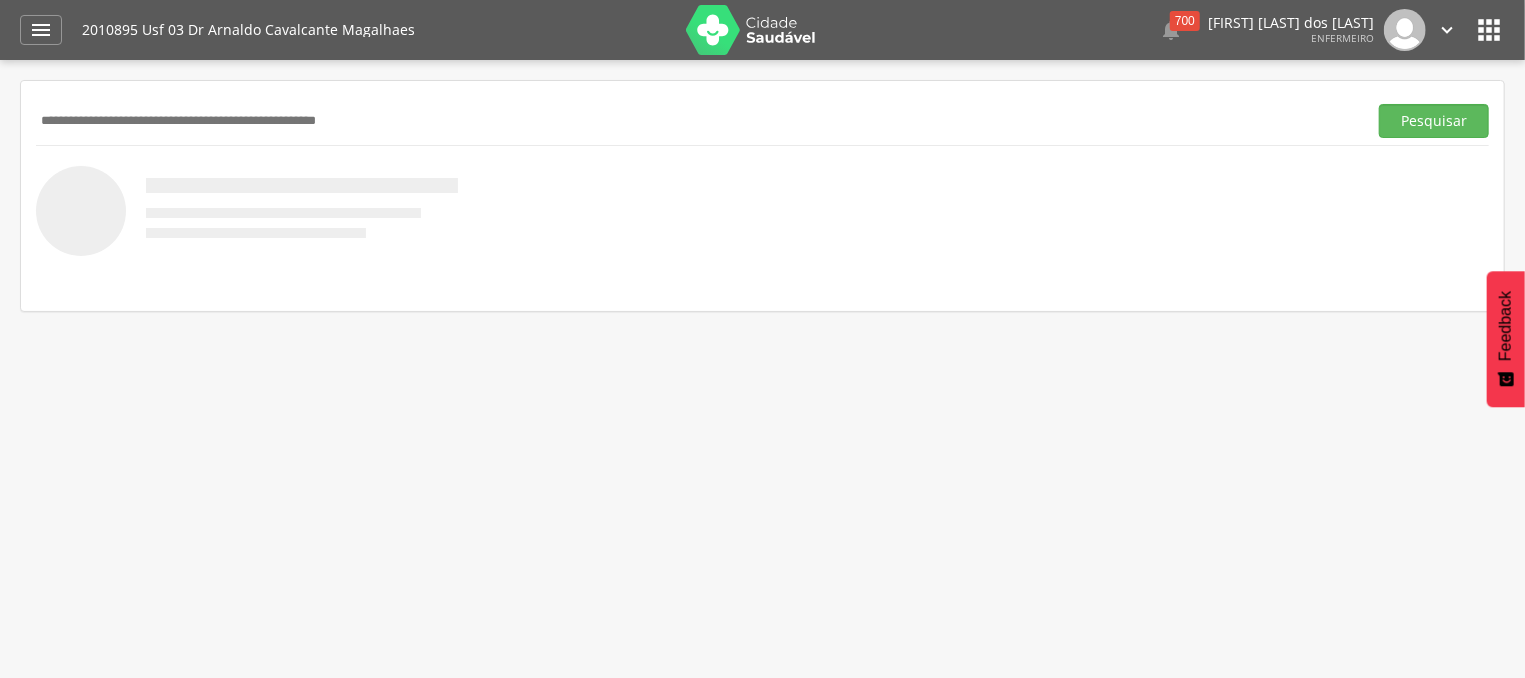 drag, startPoint x: 266, startPoint y: 122, endPoint x: 258, endPoint y: 104, distance: 19.697716 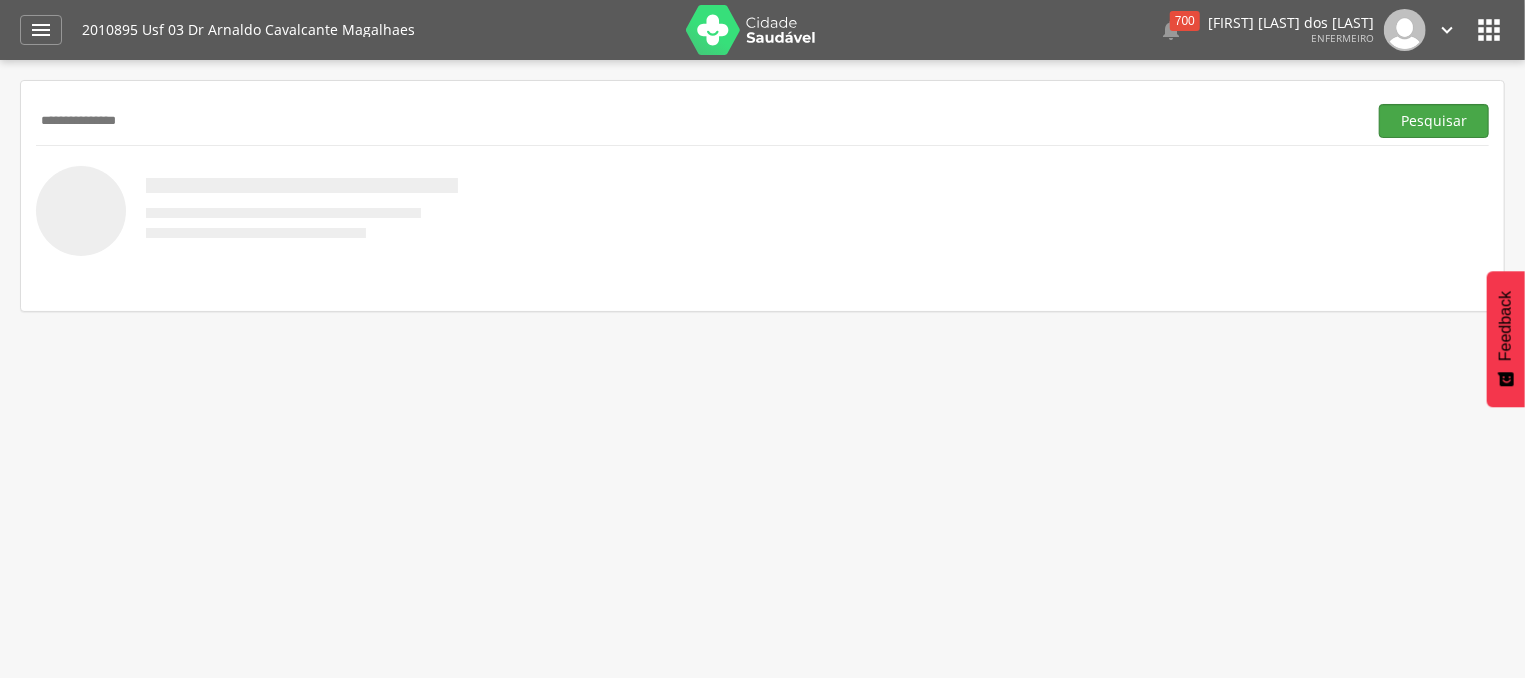 type on "**********" 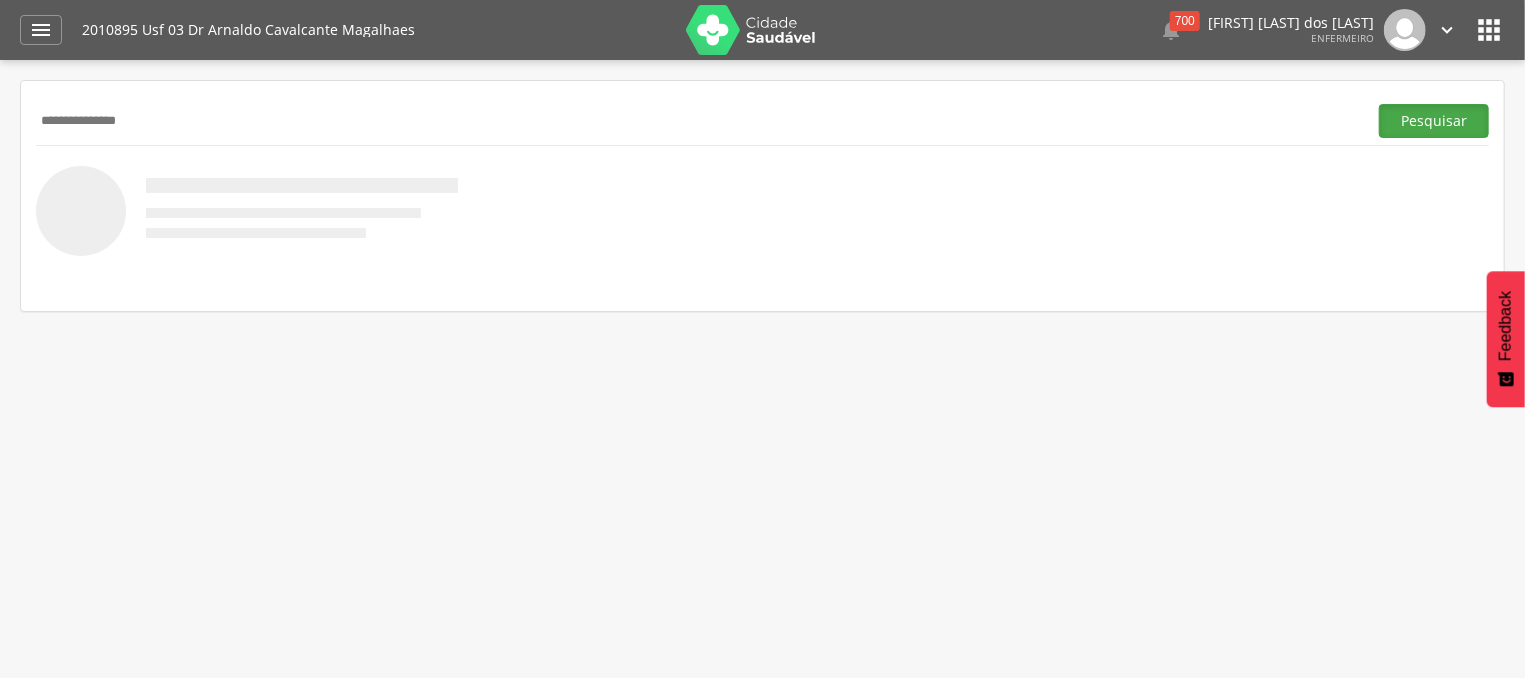 click on "Pesquisar" at bounding box center [1434, 121] 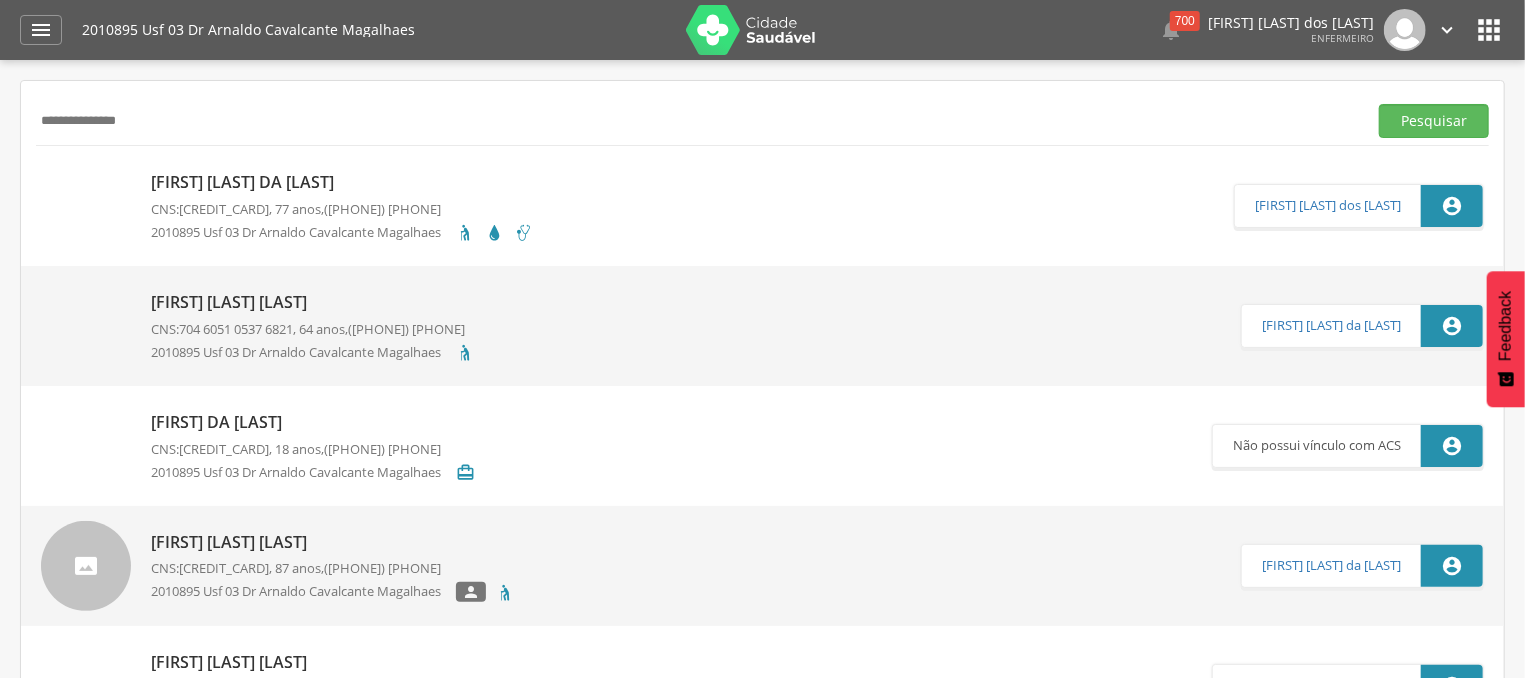 click on "[FIRST] [LAST] da [LAST] CNS:  [CREDIT_CARD] , 77 anos,  ([PHONE]) [PHONE] 2010895 Usf 03 Dr [LAST] [LAST] [LAST]" at bounding box center (342, 205) 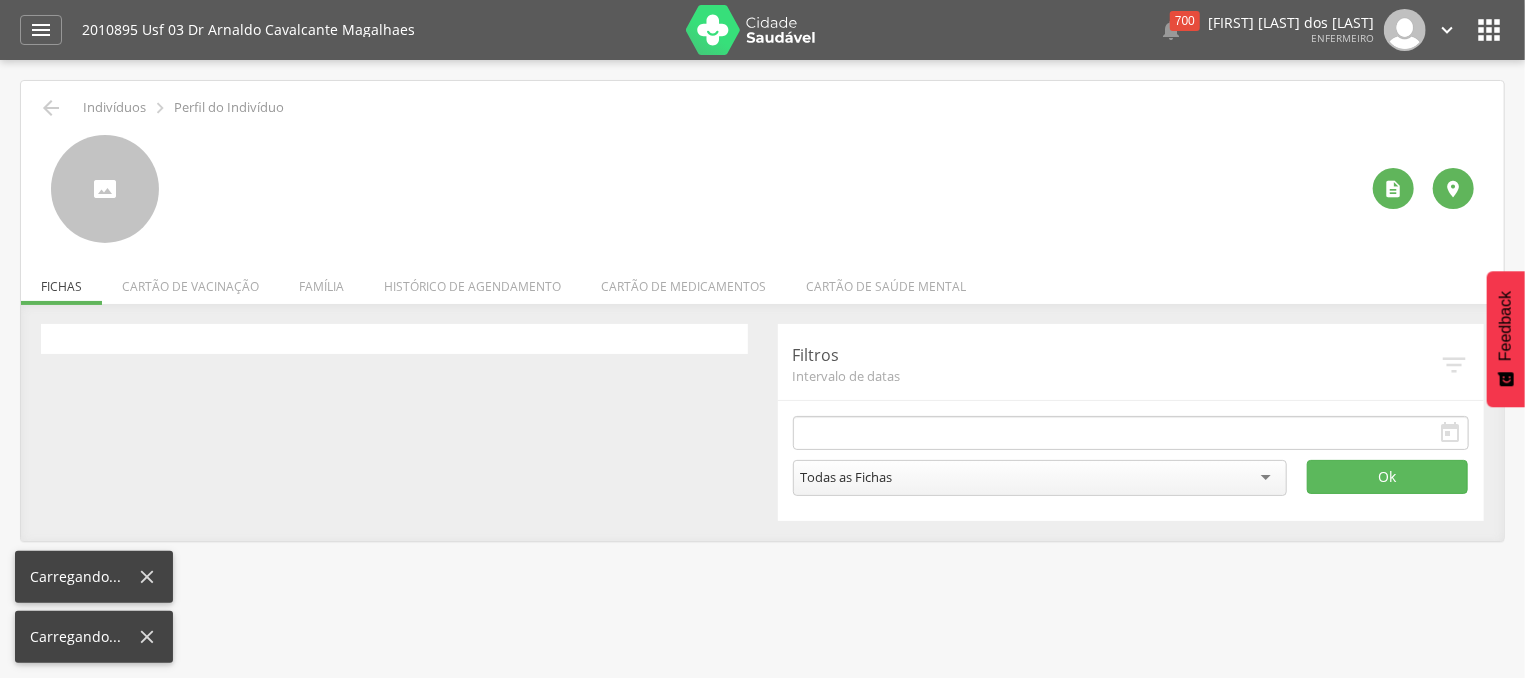 type on "**********" 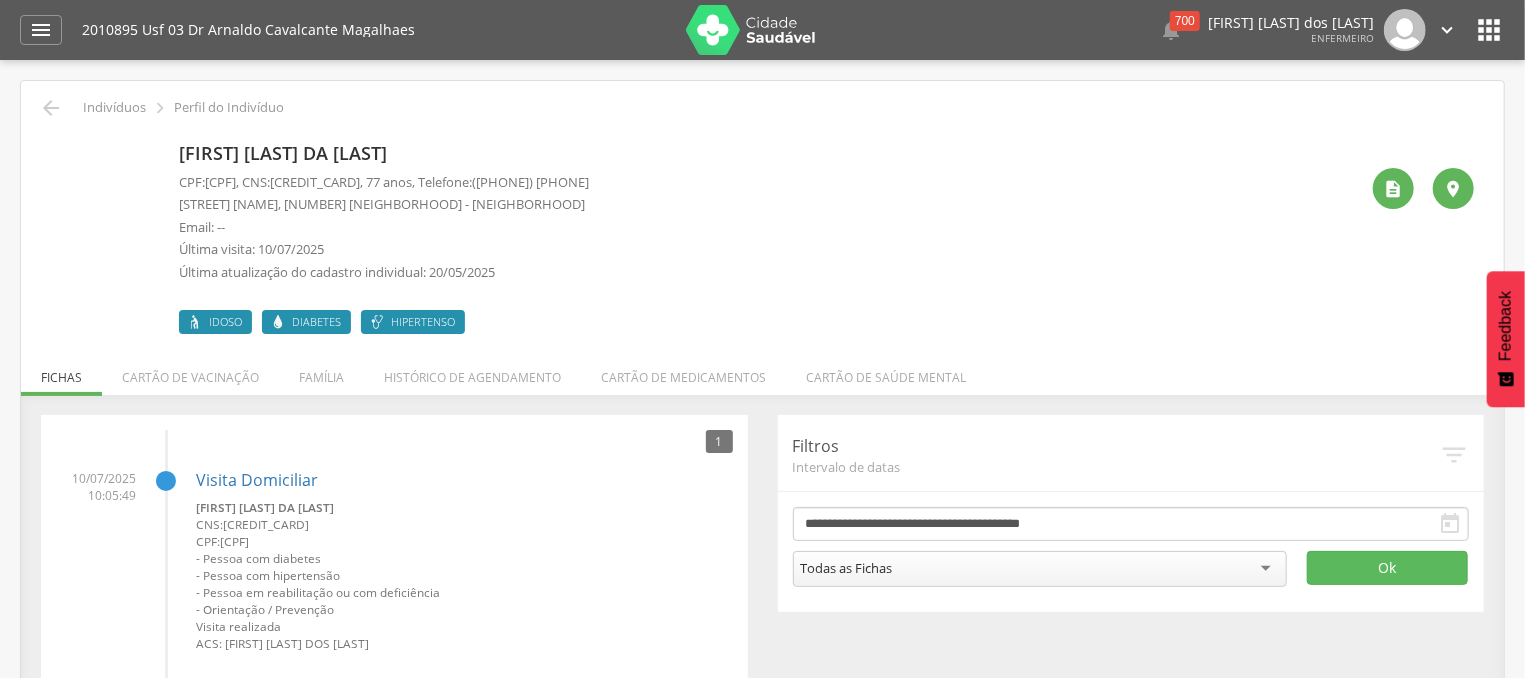 drag, startPoint x: 338, startPoint y: 179, endPoint x: 459, endPoint y: 191, distance: 121.59358 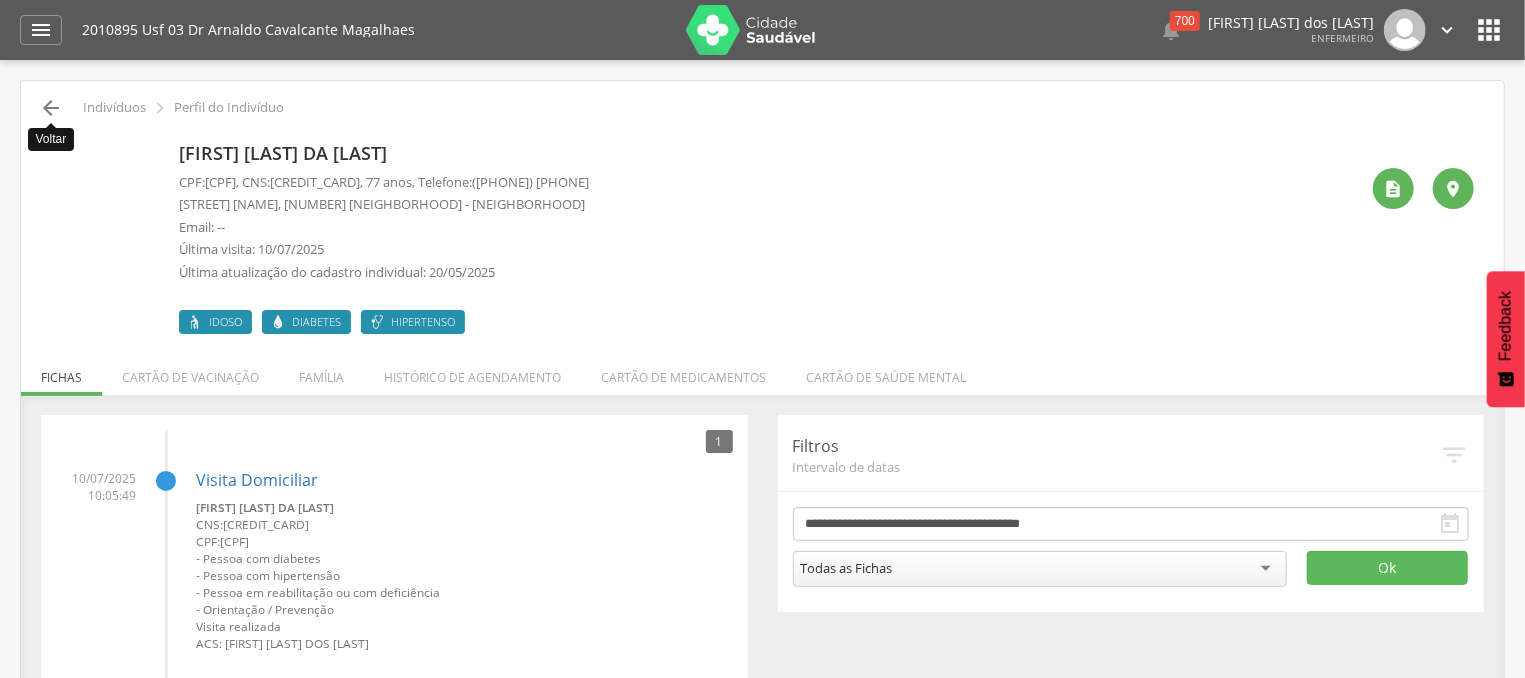 click on "" at bounding box center [51, 108] 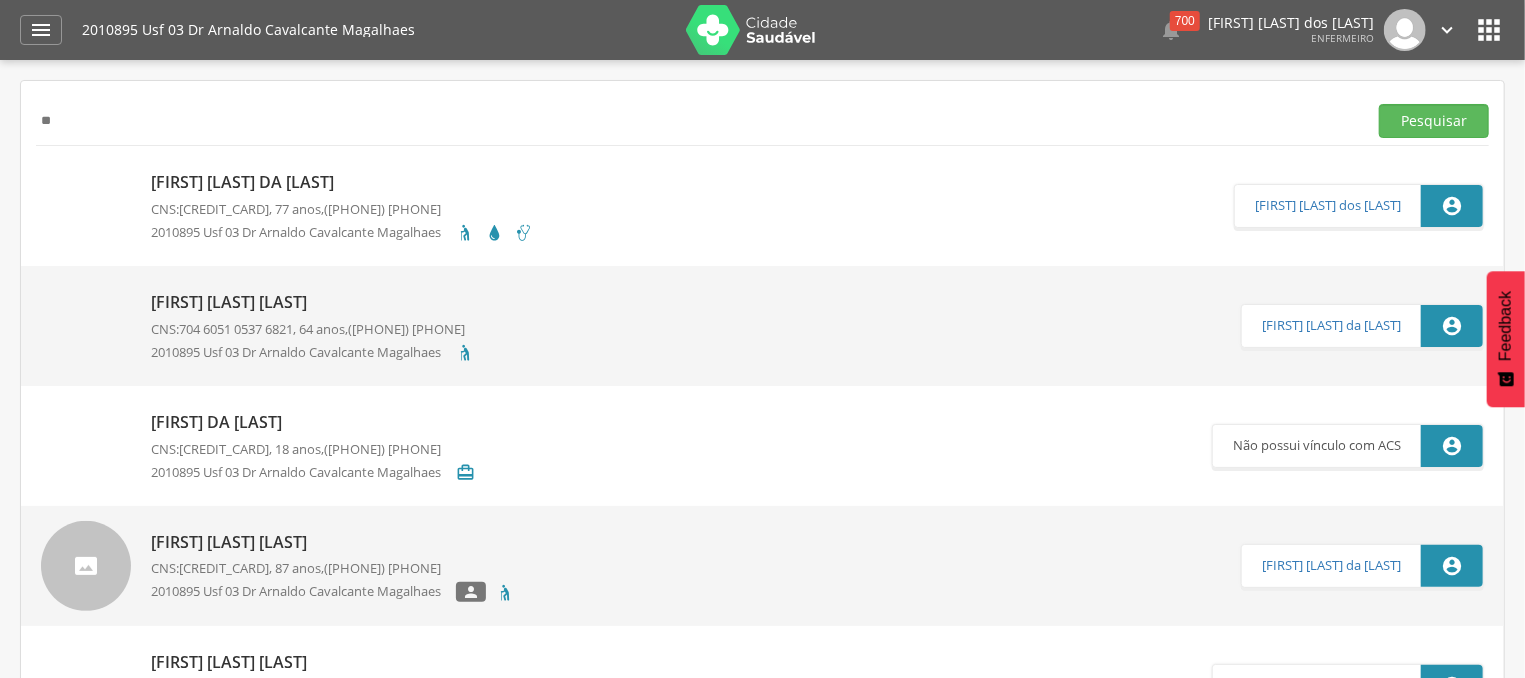 type on "*" 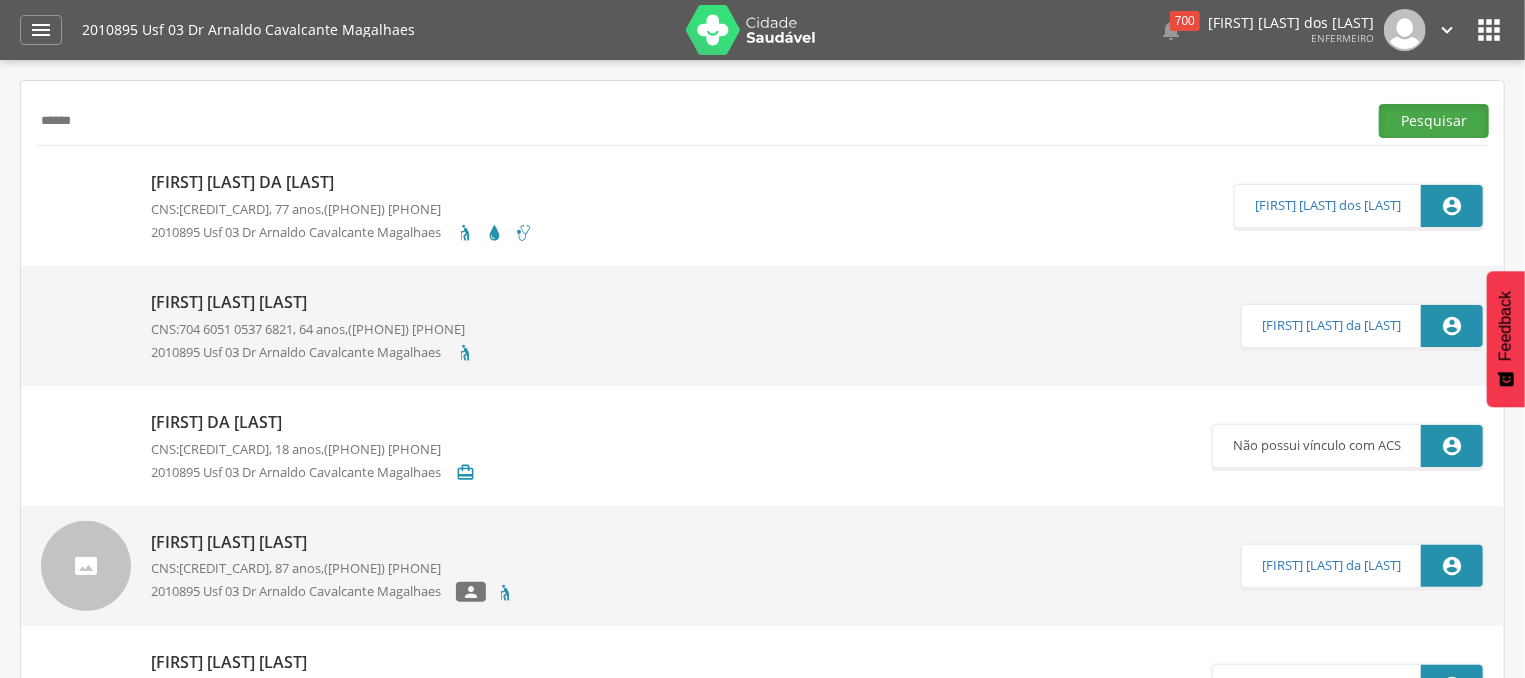 click on "Pesquisar" at bounding box center (1434, 121) 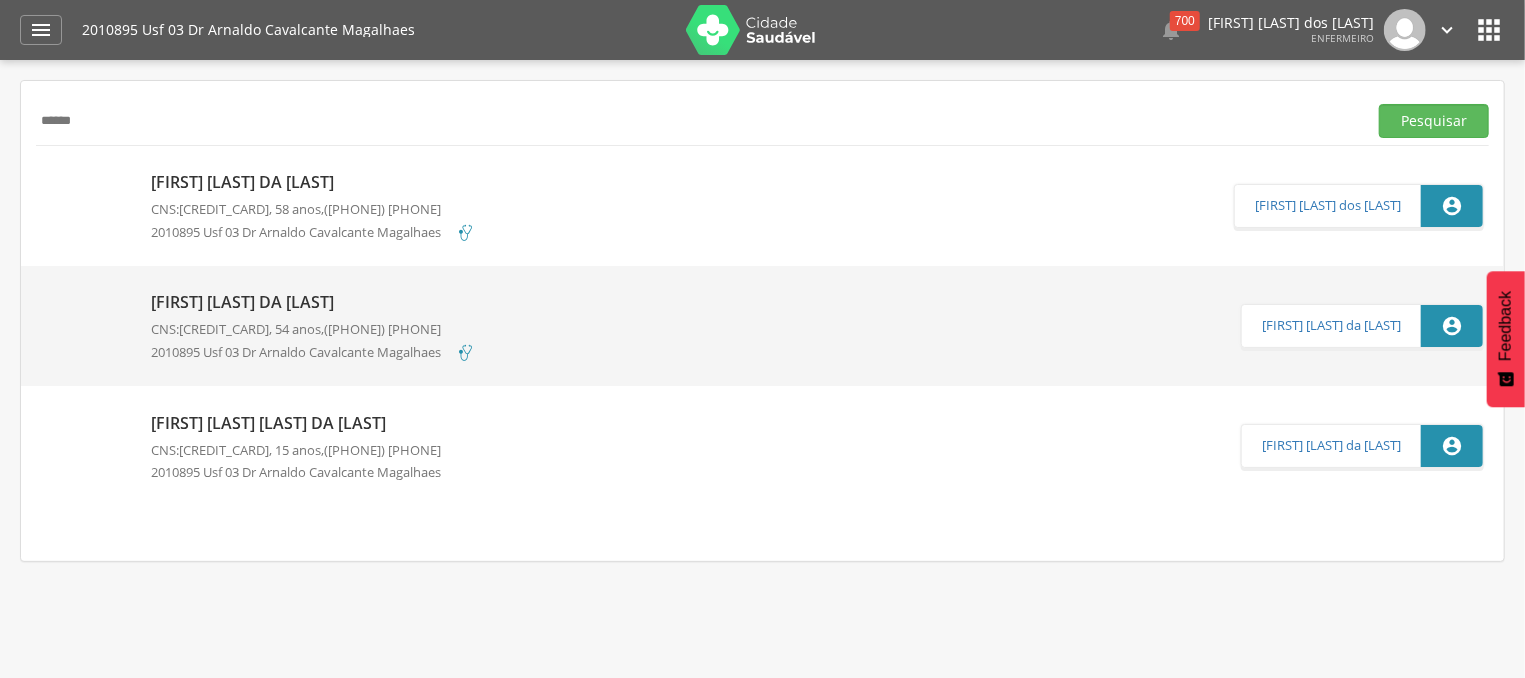 click on "******" at bounding box center (697, 121) 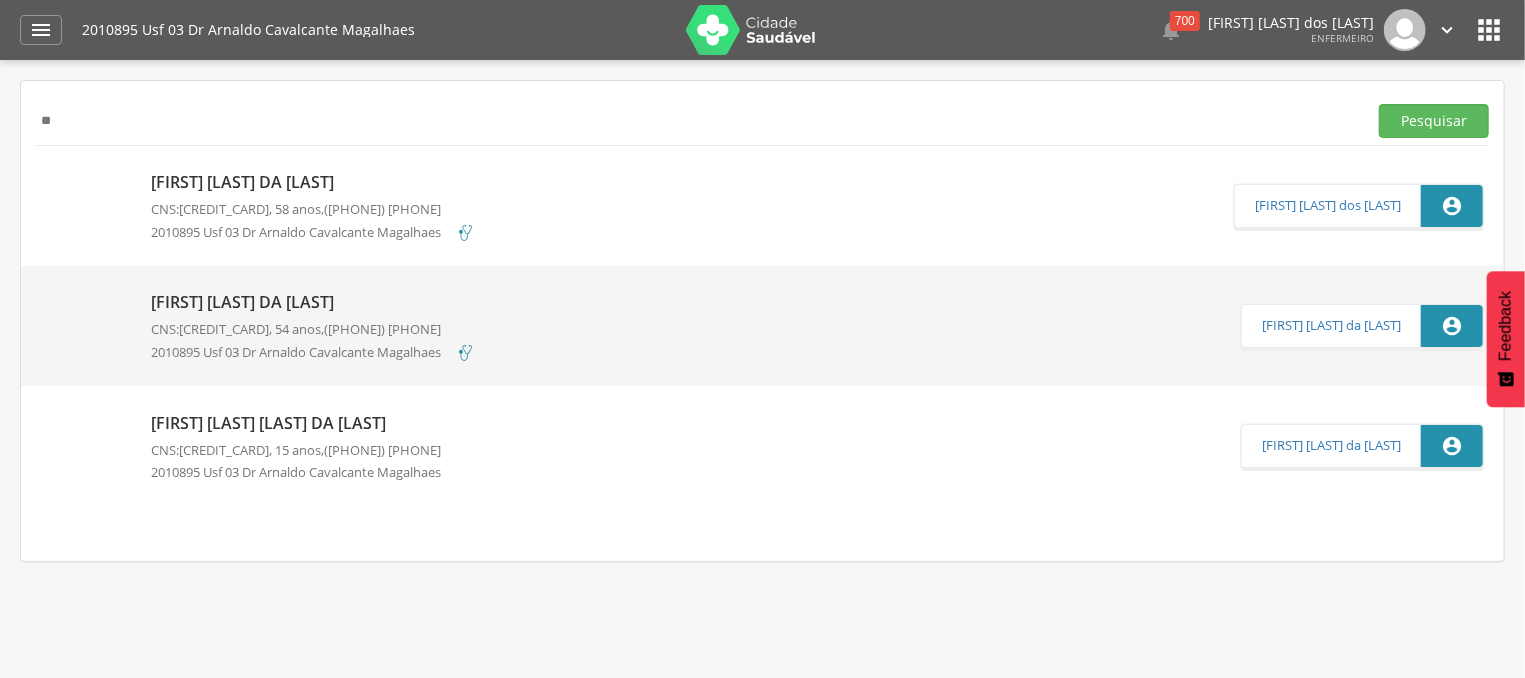 type on "*" 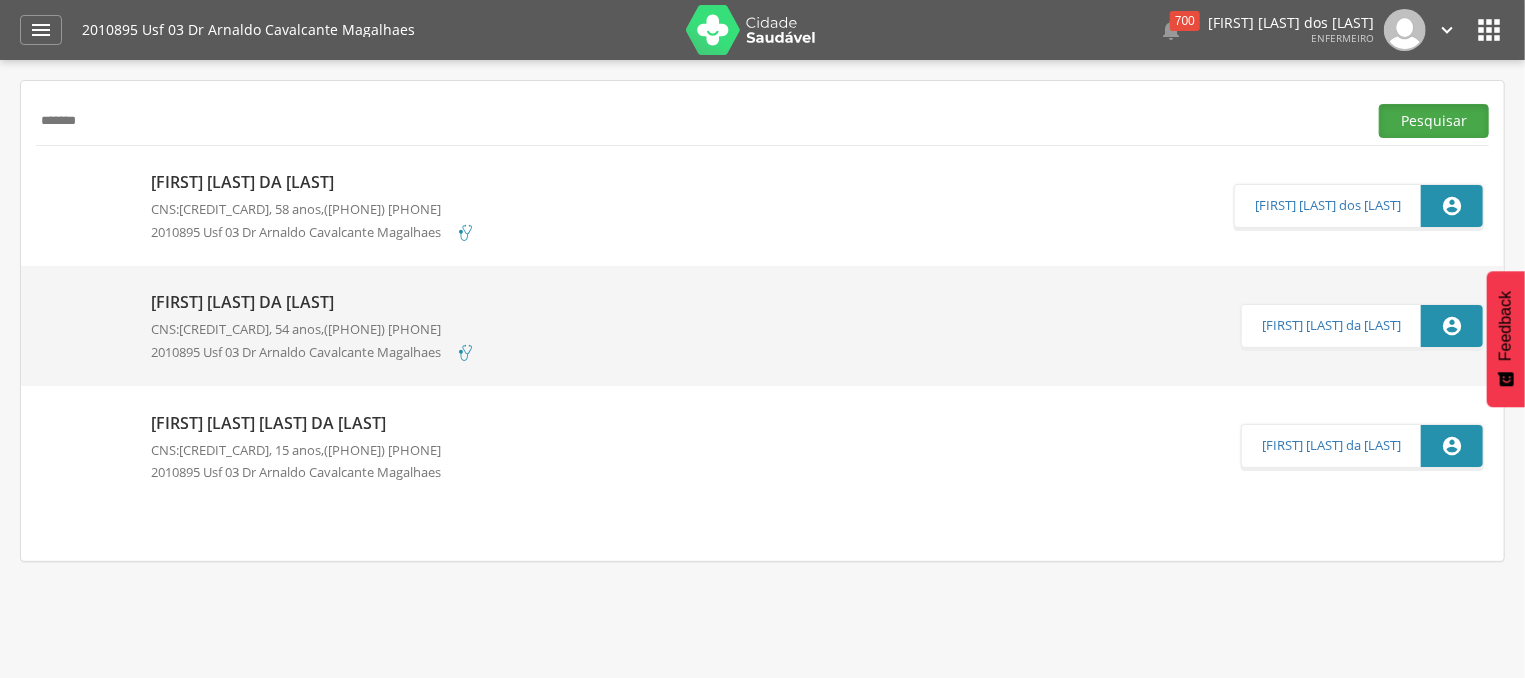 click on "Pesquisar" at bounding box center (1434, 121) 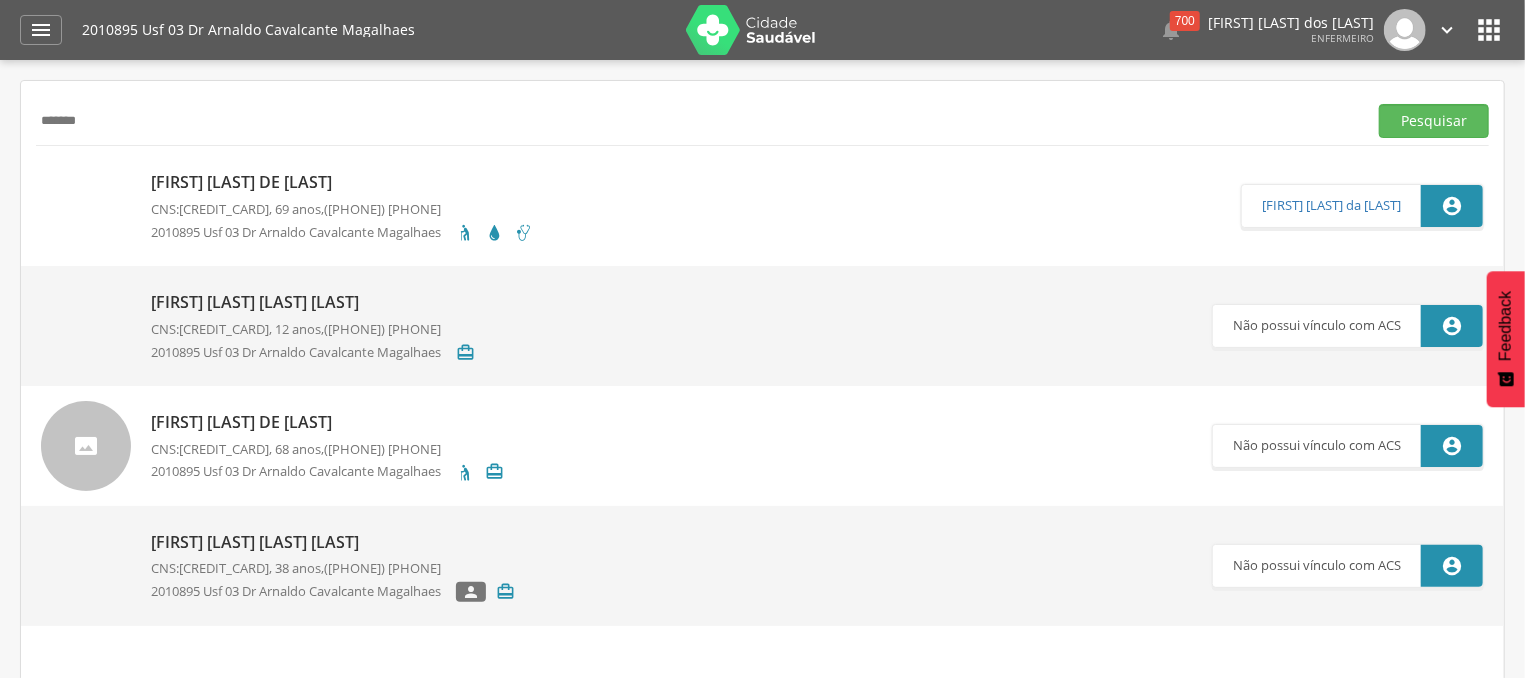 click on "[CREDIT_CARD]" at bounding box center (224, 209) 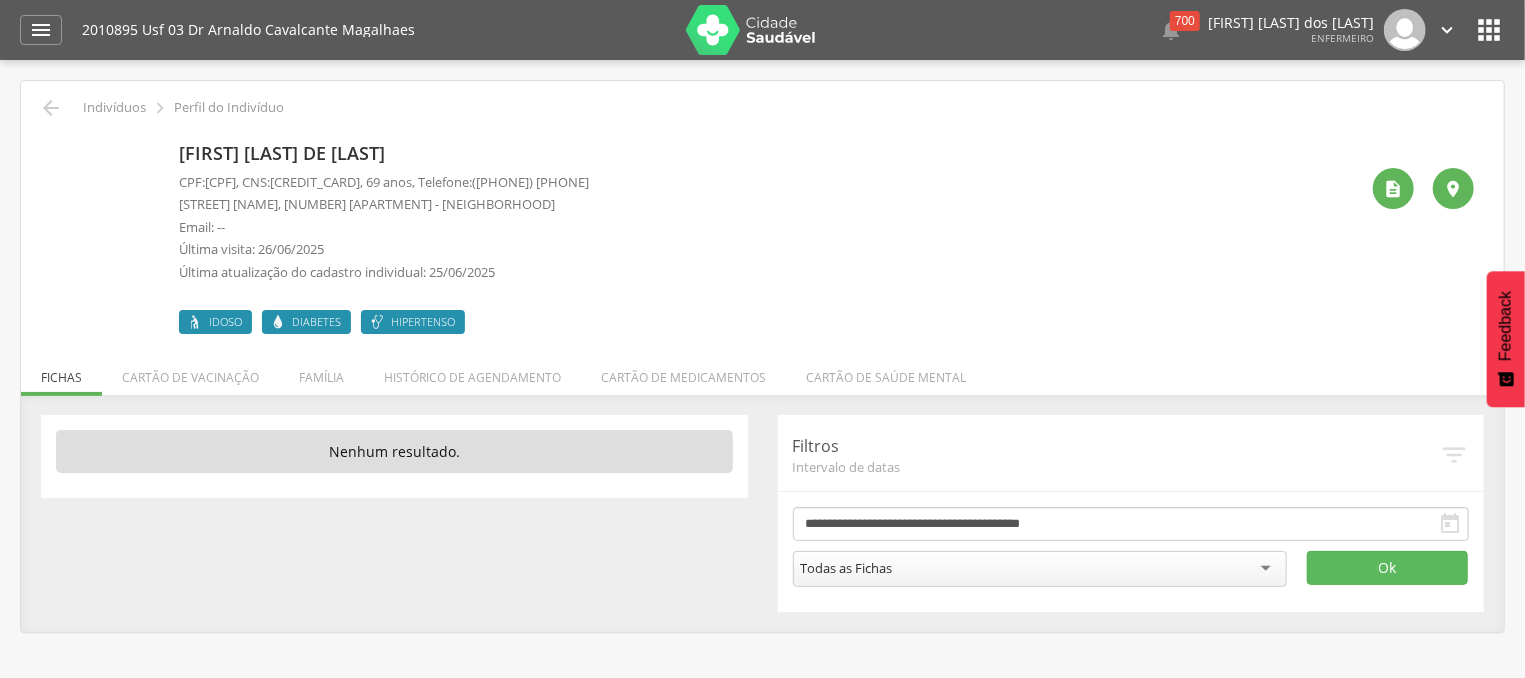 drag, startPoint x: 342, startPoint y: 183, endPoint x: 459, endPoint y: 182, distance: 117.00427 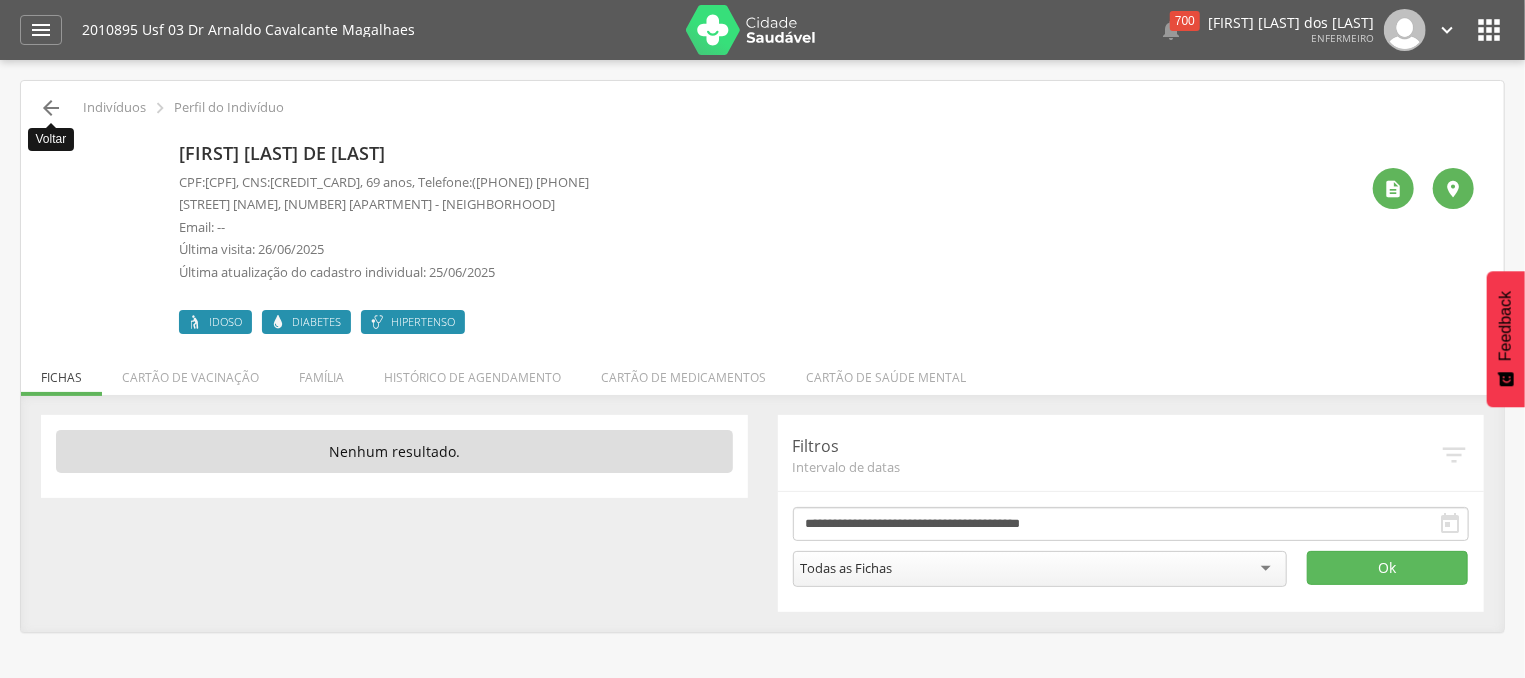 click on "" at bounding box center (51, 108) 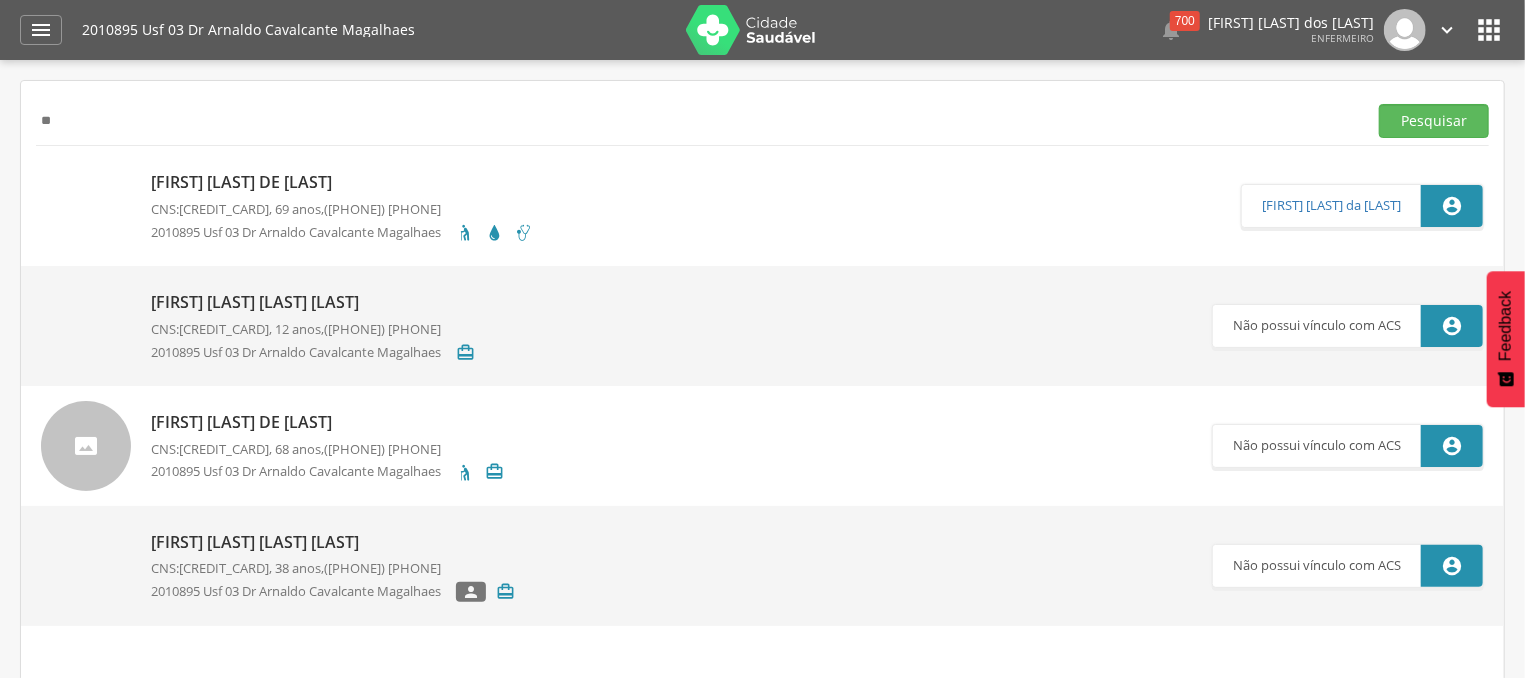 type on "*" 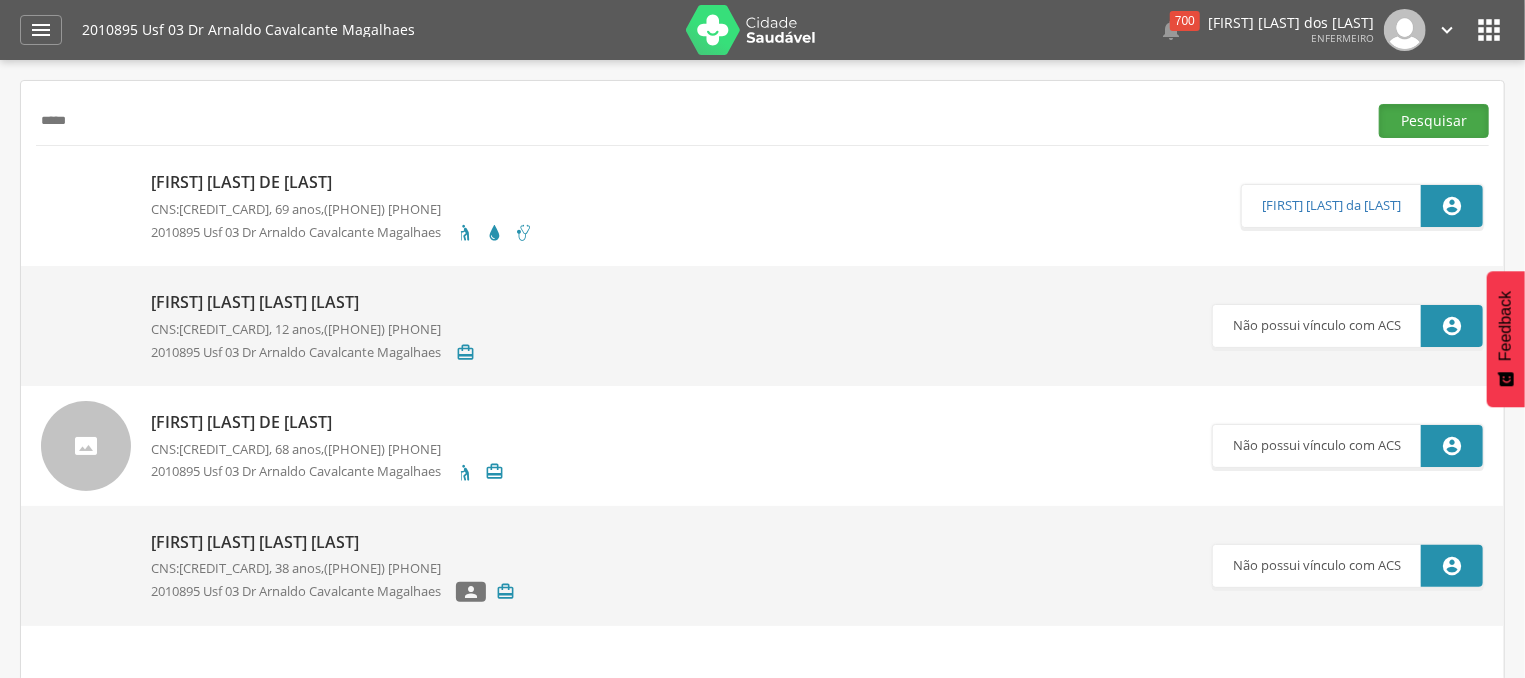 click on "Pesquisar" at bounding box center [1434, 121] 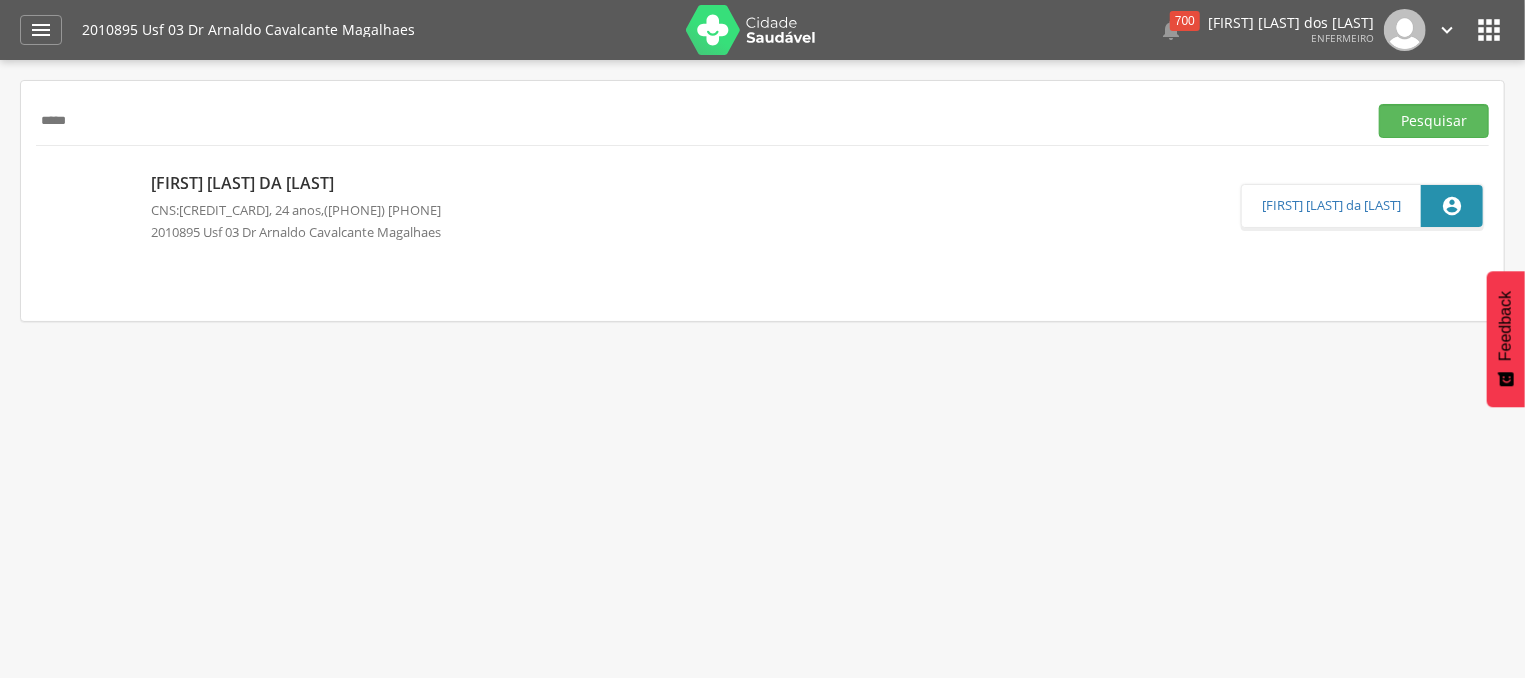 click on "[CREDIT_CARD]" at bounding box center (224, 210) 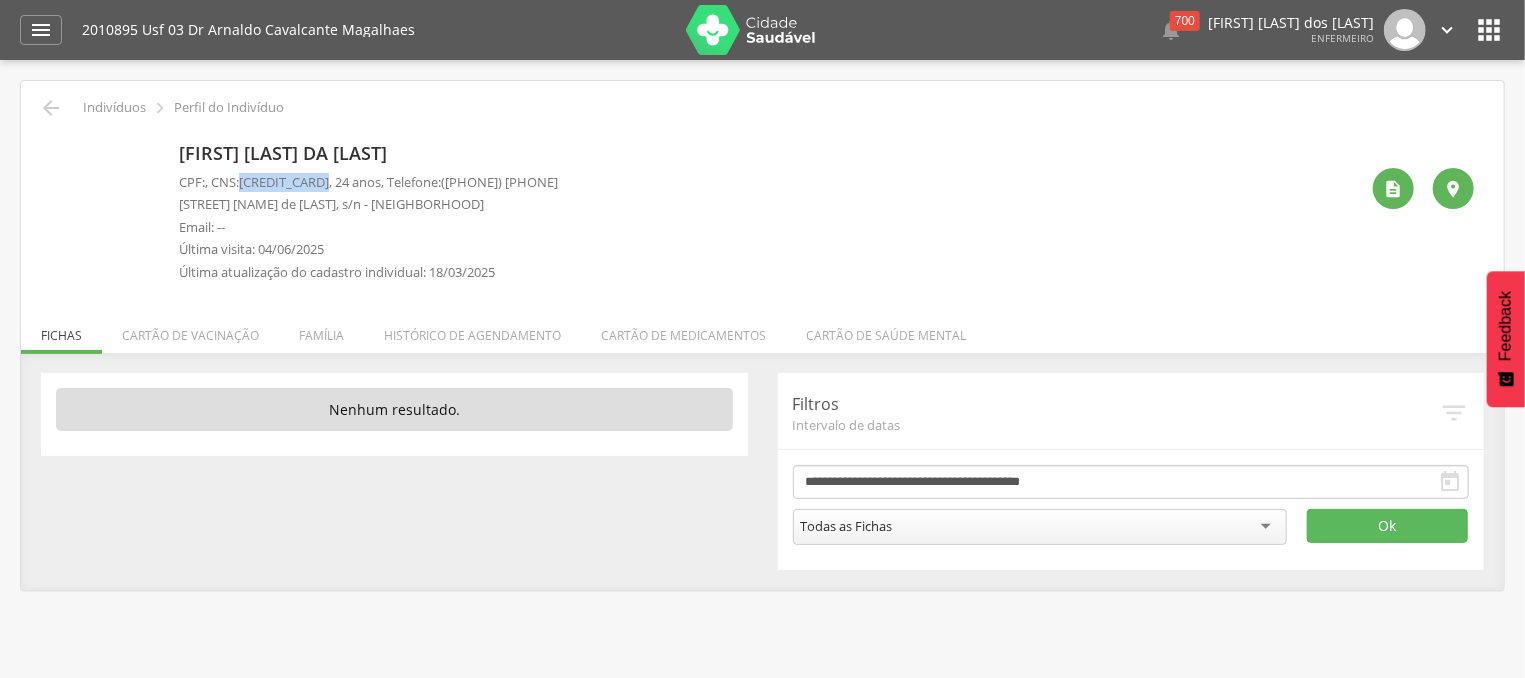 drag, startPoint x: 250, startPoint y: 176, endPoint x: 370, endPoint y: 181, distance: 120.10412 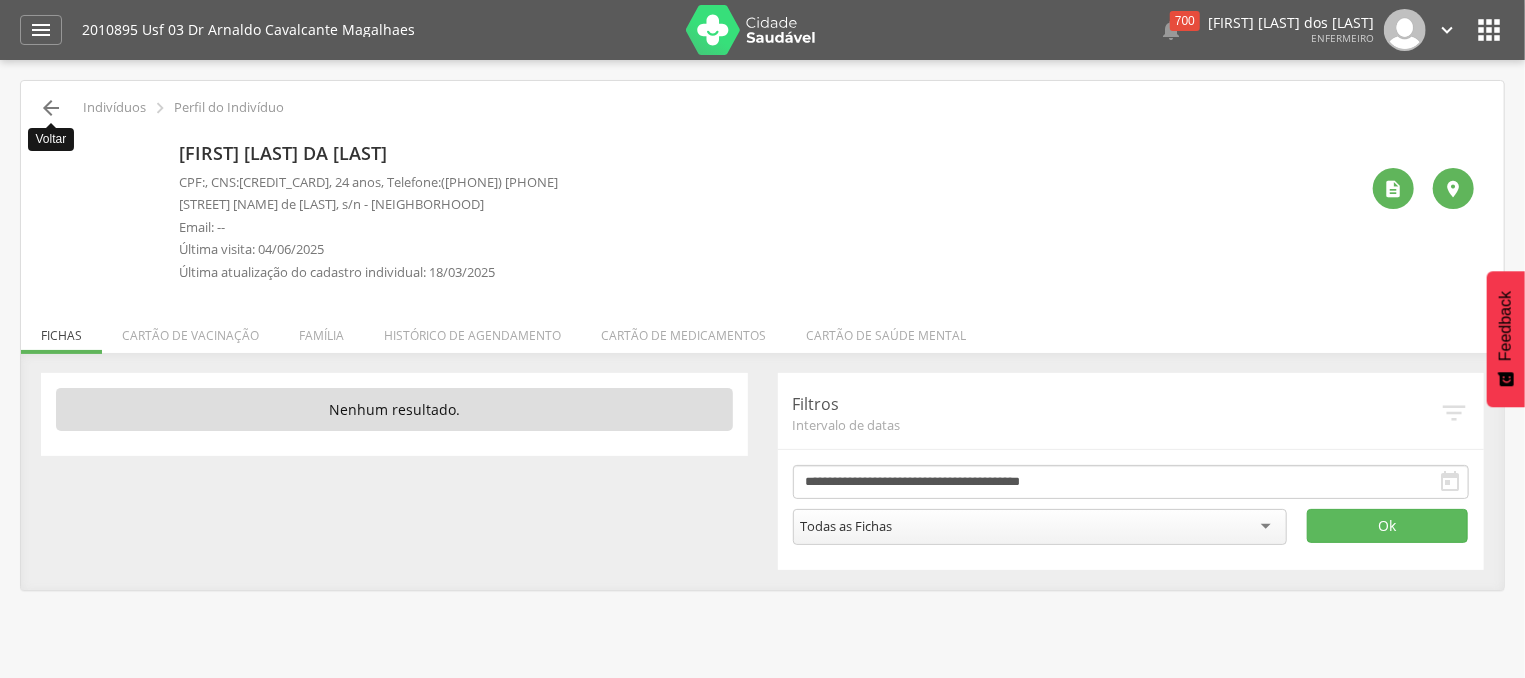 click on "" at bounding box center (51, 108) 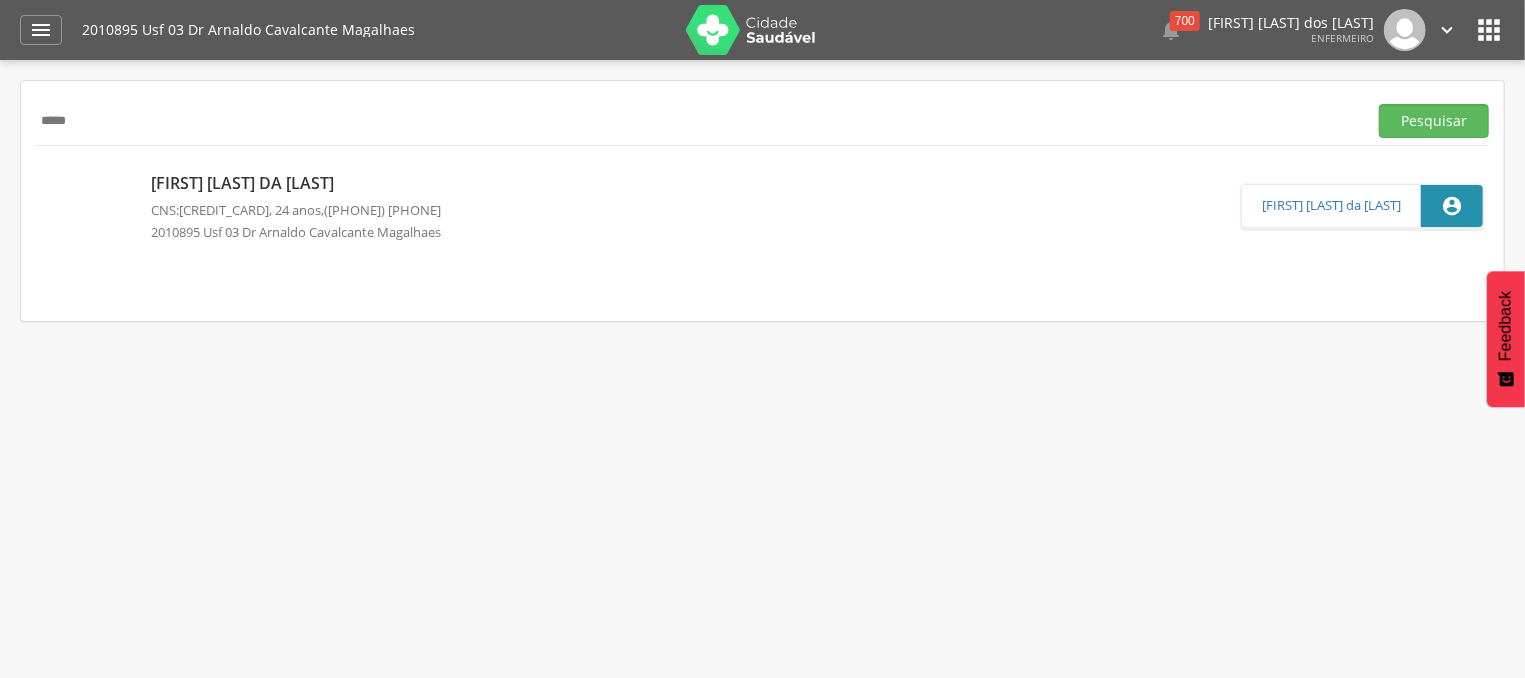 click on "*****" at bounding box center [697, 121] 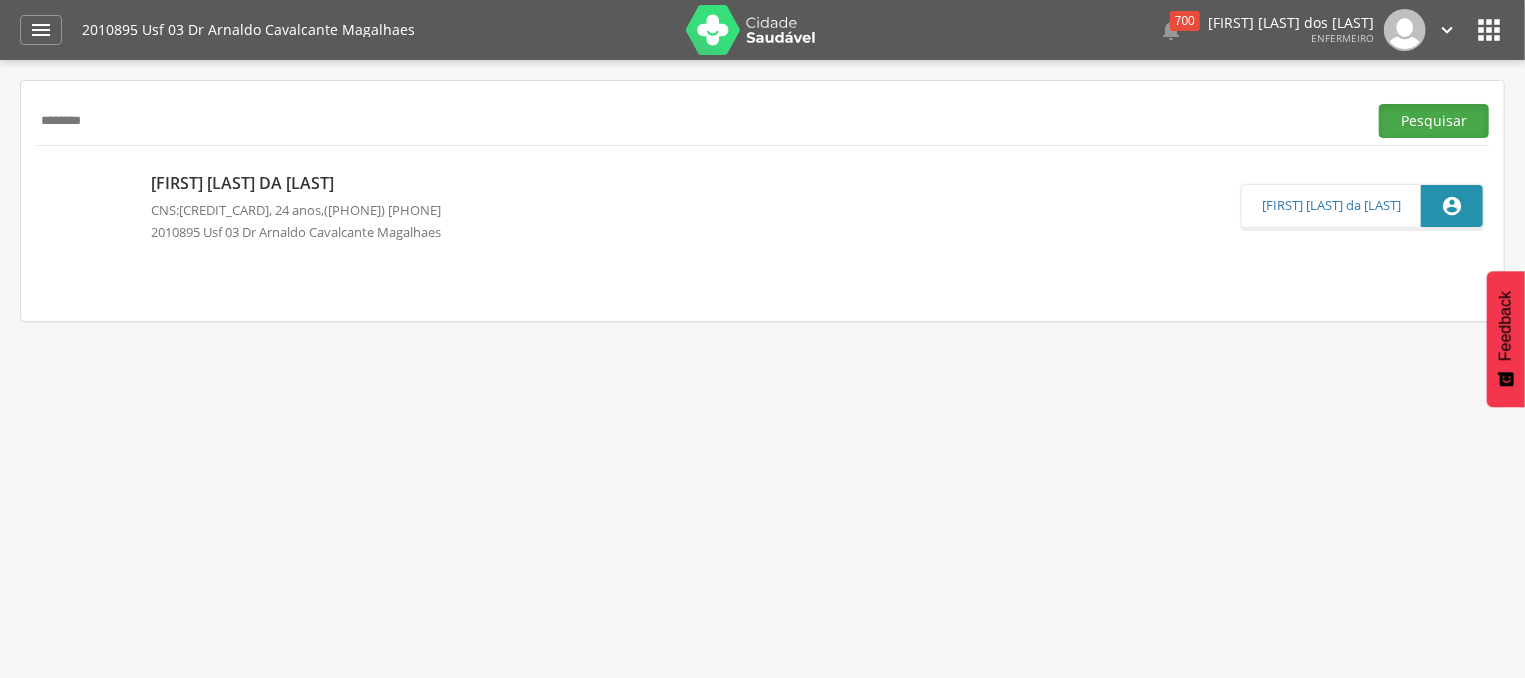click on "Pesquisar" at bounding box center (1434, 121) 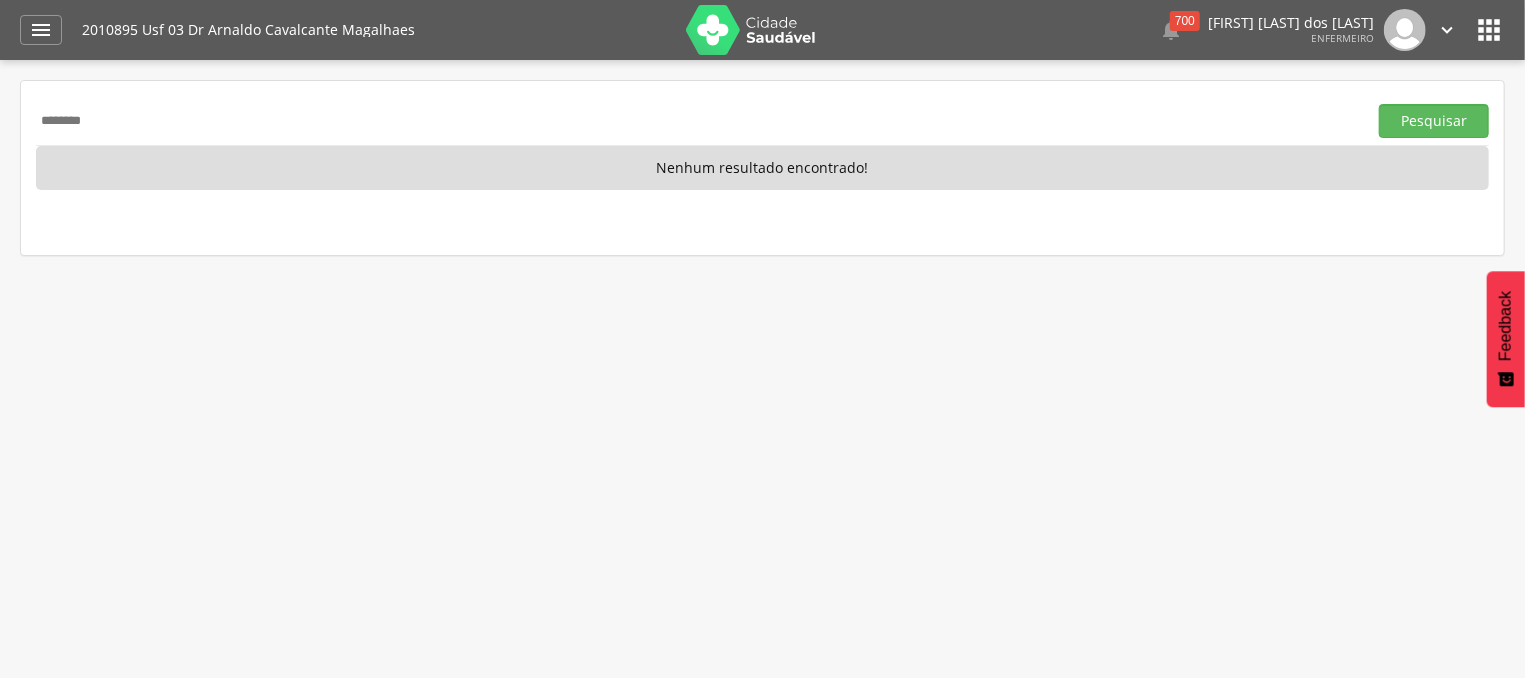 click on "********" at bounding box center [697, 121] 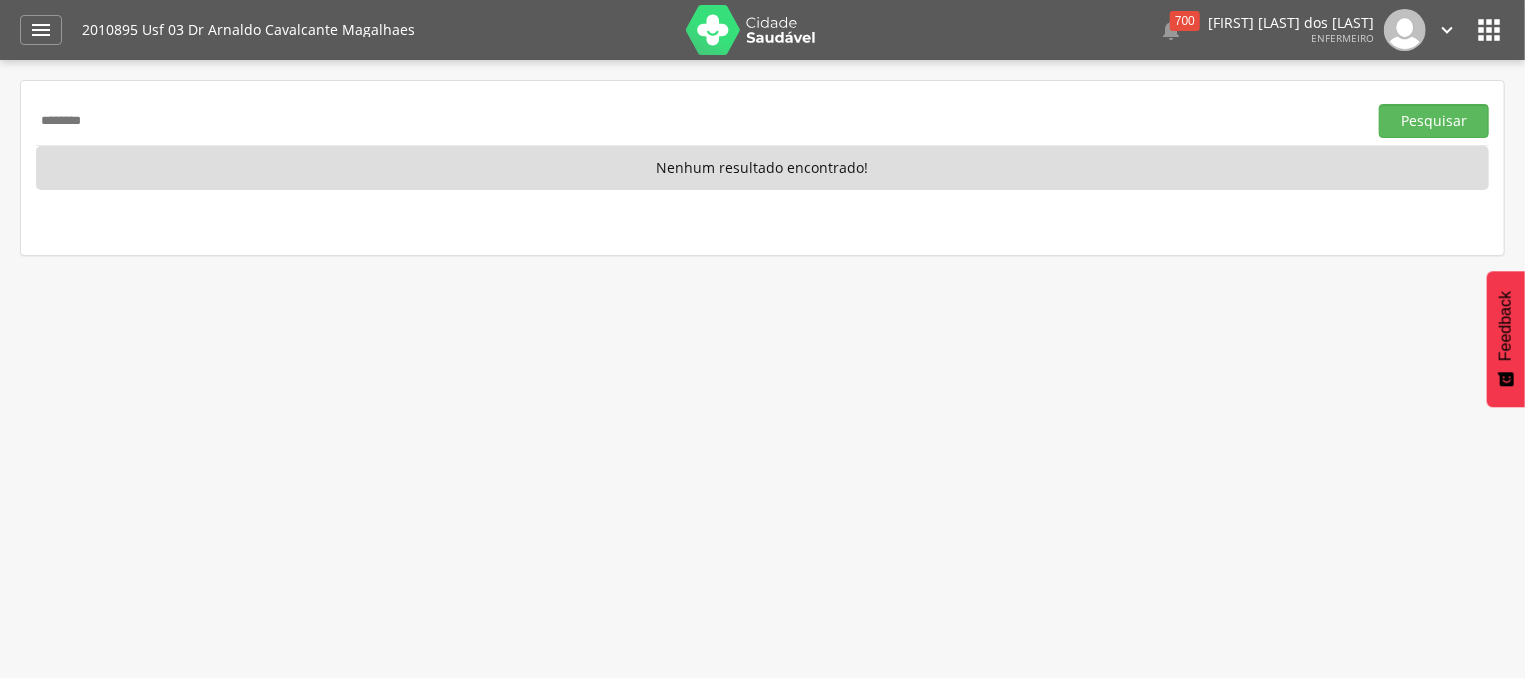 click on "********" at bounding box center (697, 121) 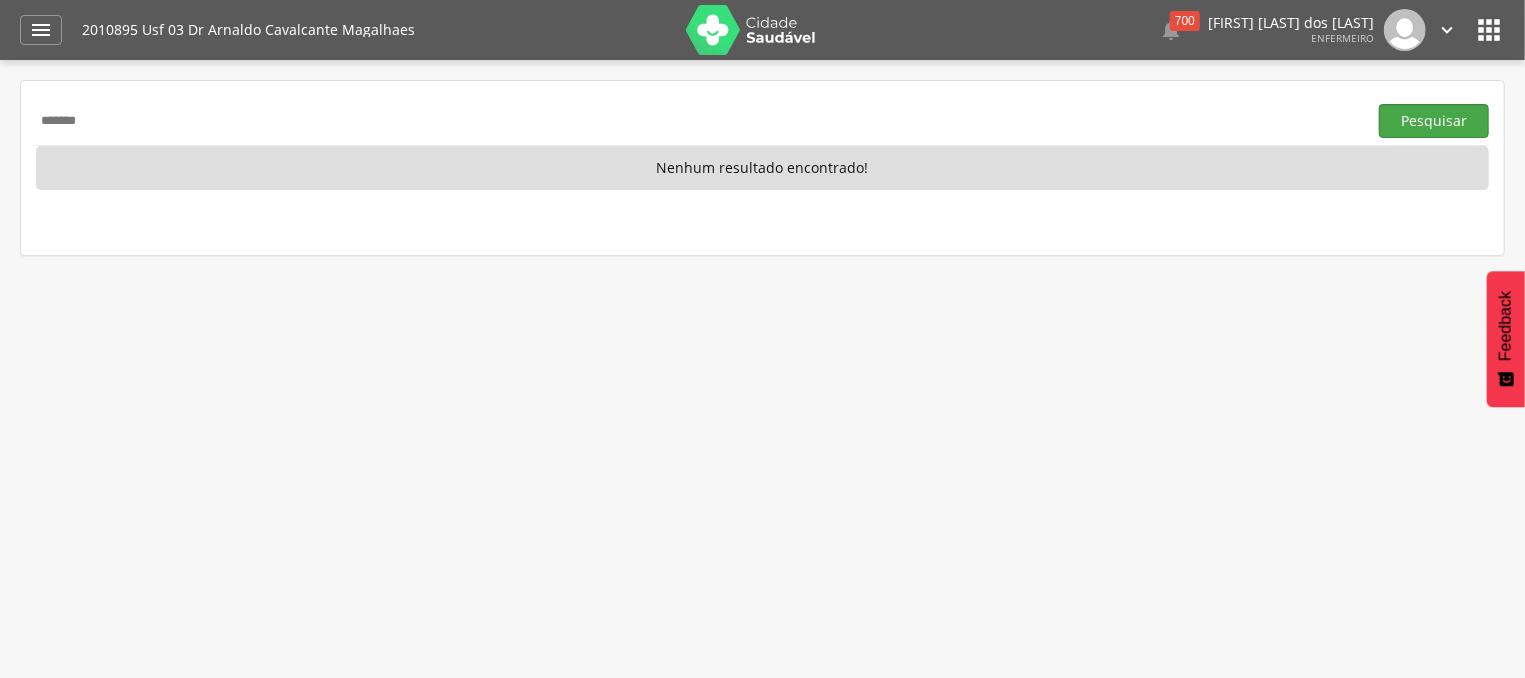 type on "*******" 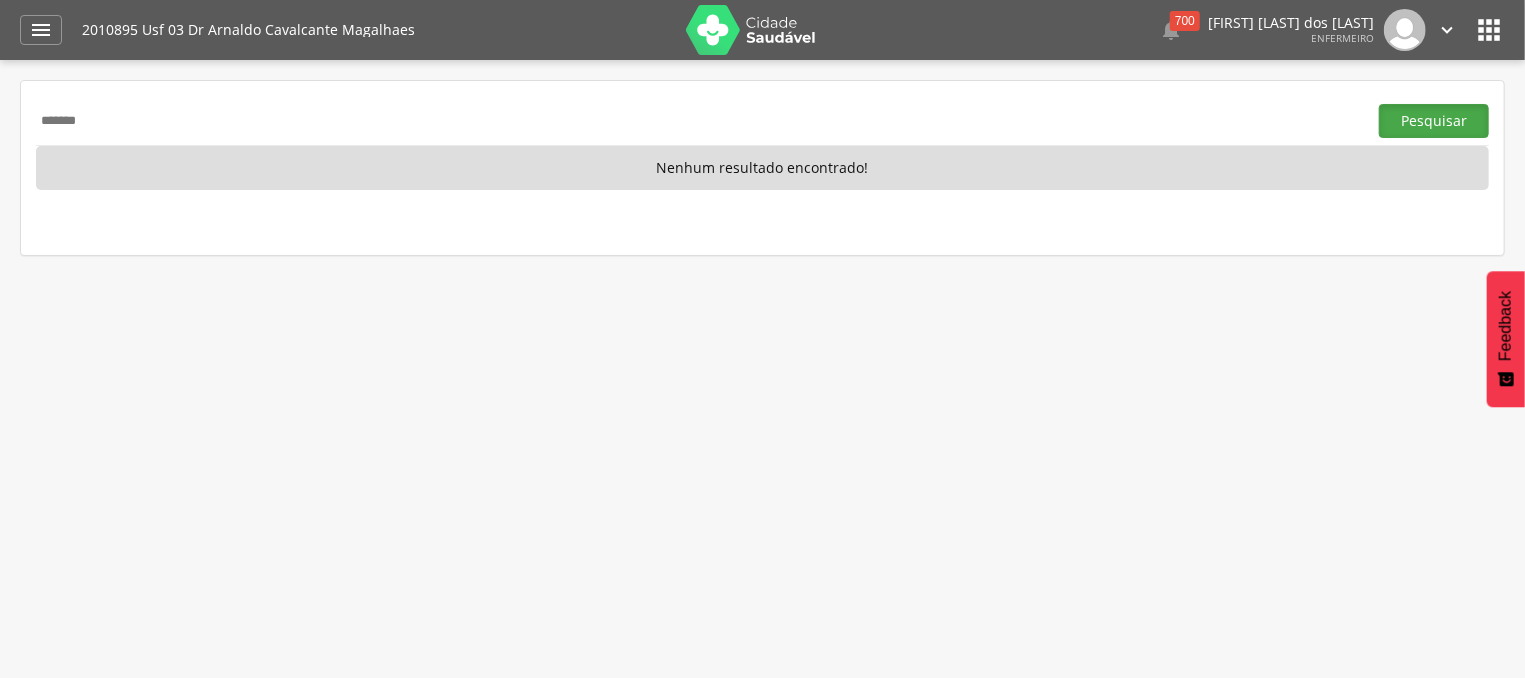 click on "Pesquisar" at bounding box center (1434, 121) 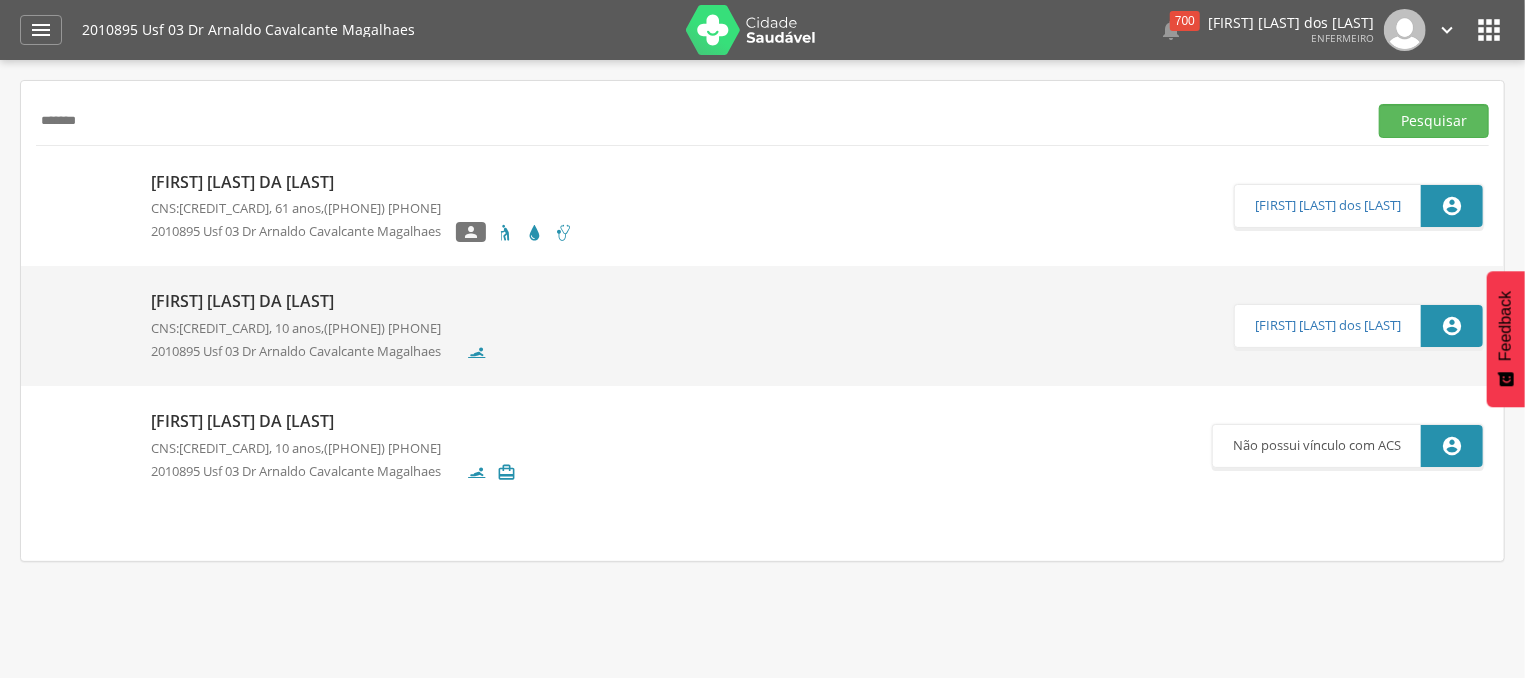 click on "[FIRST] [LAST] da [LAST]" at bounding box center [362, 182] 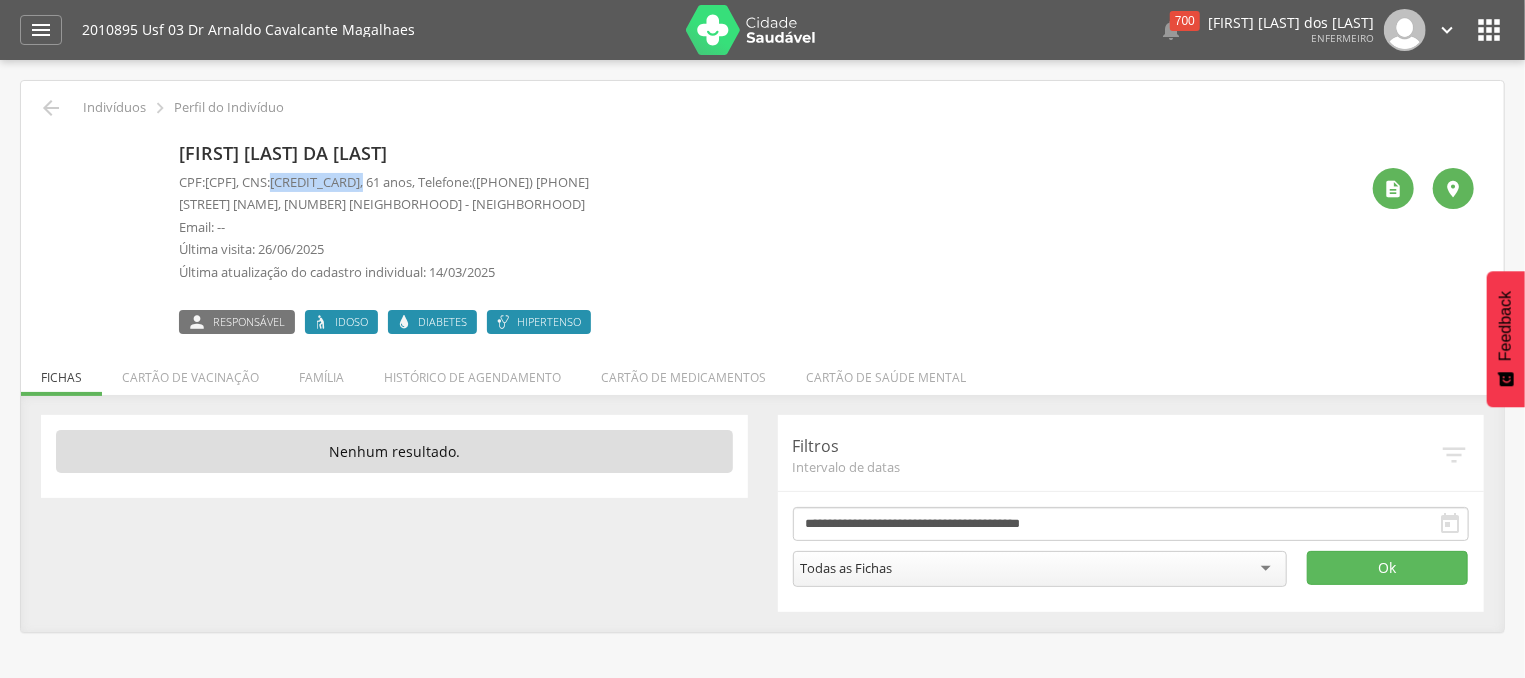 drag, startPoint x: 343, startPoint y: 176, endPoint x: 463, endPoint y: 185, distance: 120.33703 